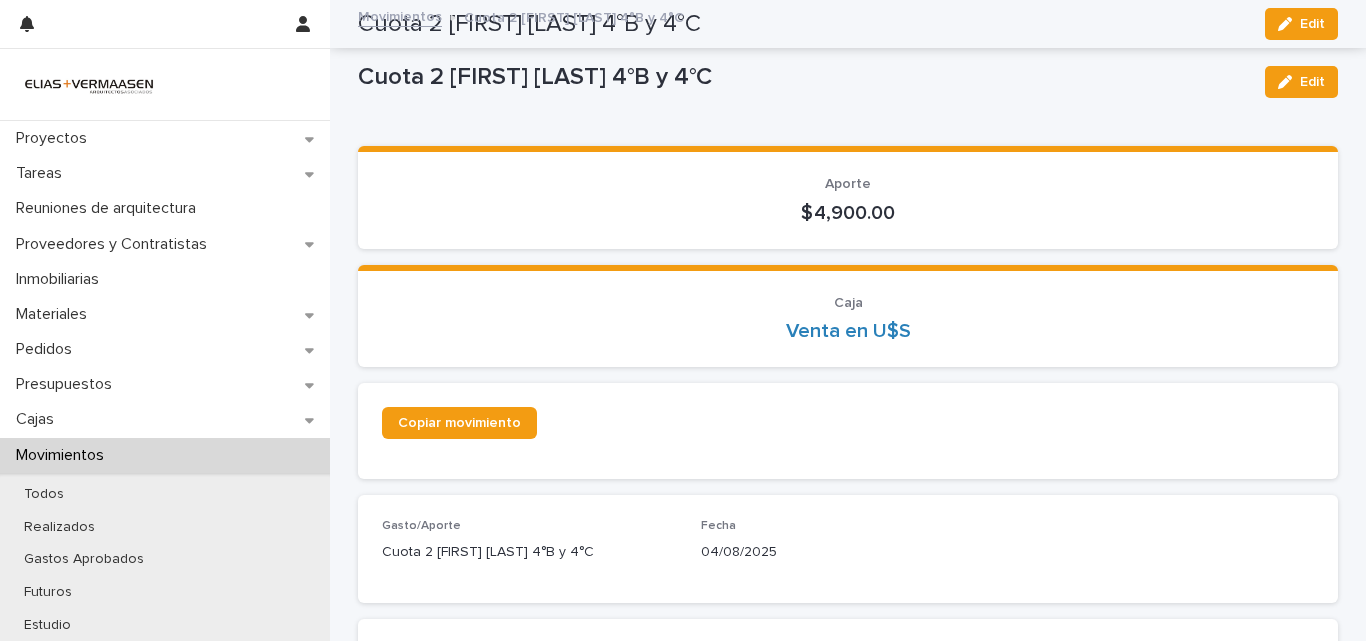 scroll, scrollTop: 0, scrollLeft: 0, axis: both 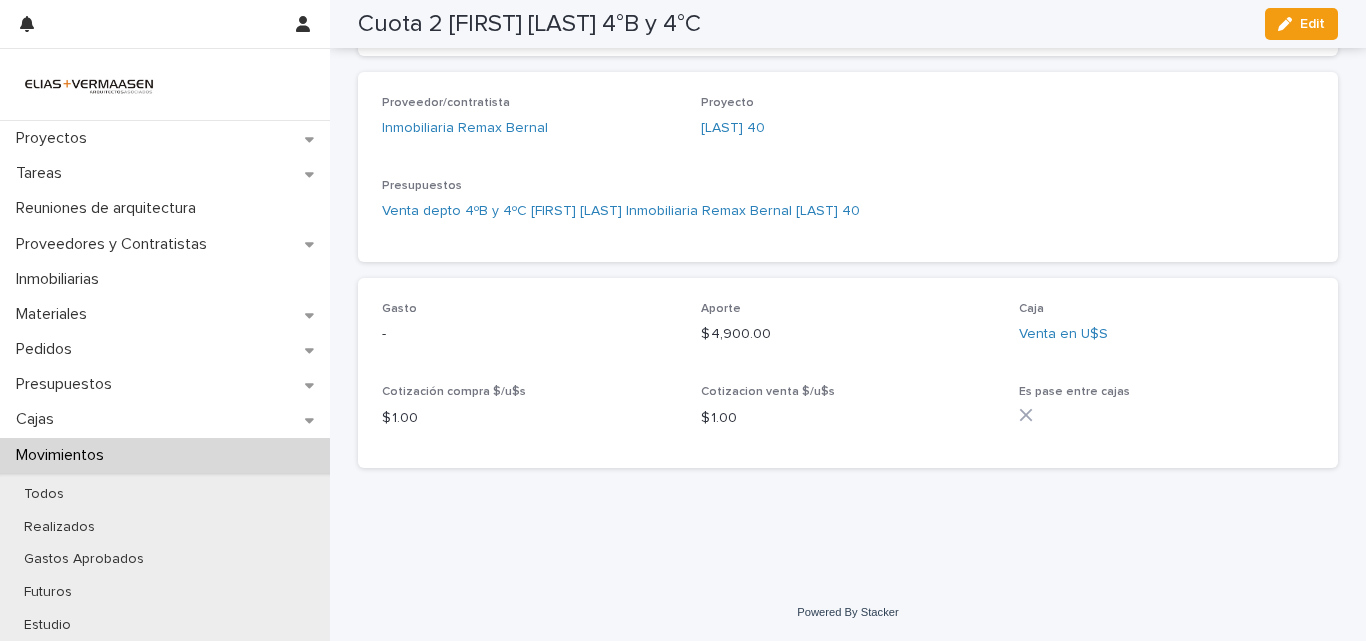click on "Movimientos" at bounding box center [64, 455] 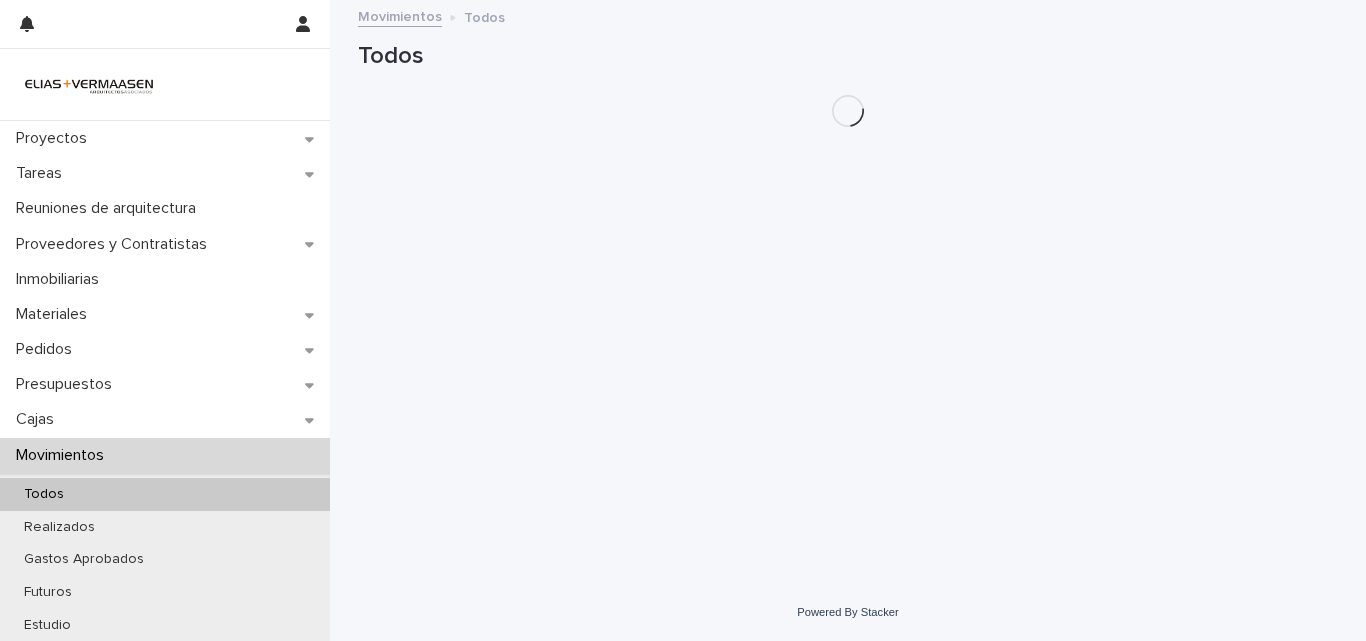 scroll, scrollTop: 0, scrollLeft: 0, axis: both 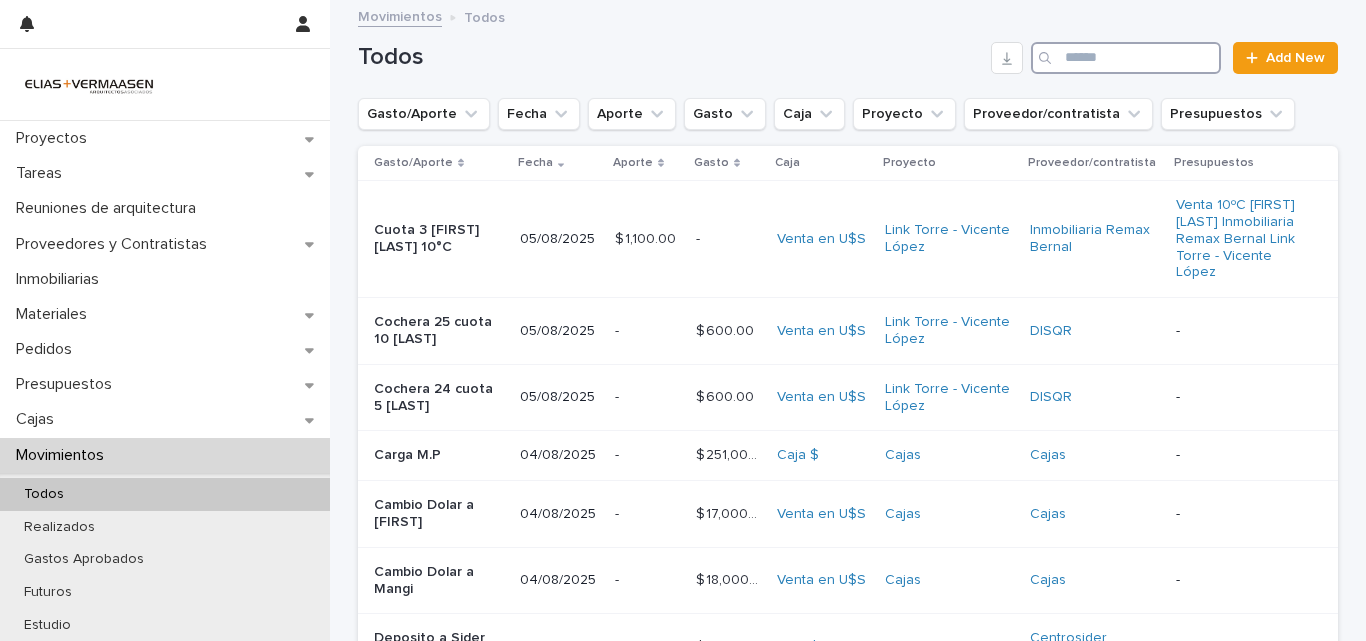 click at bounding box center (1126, 58) 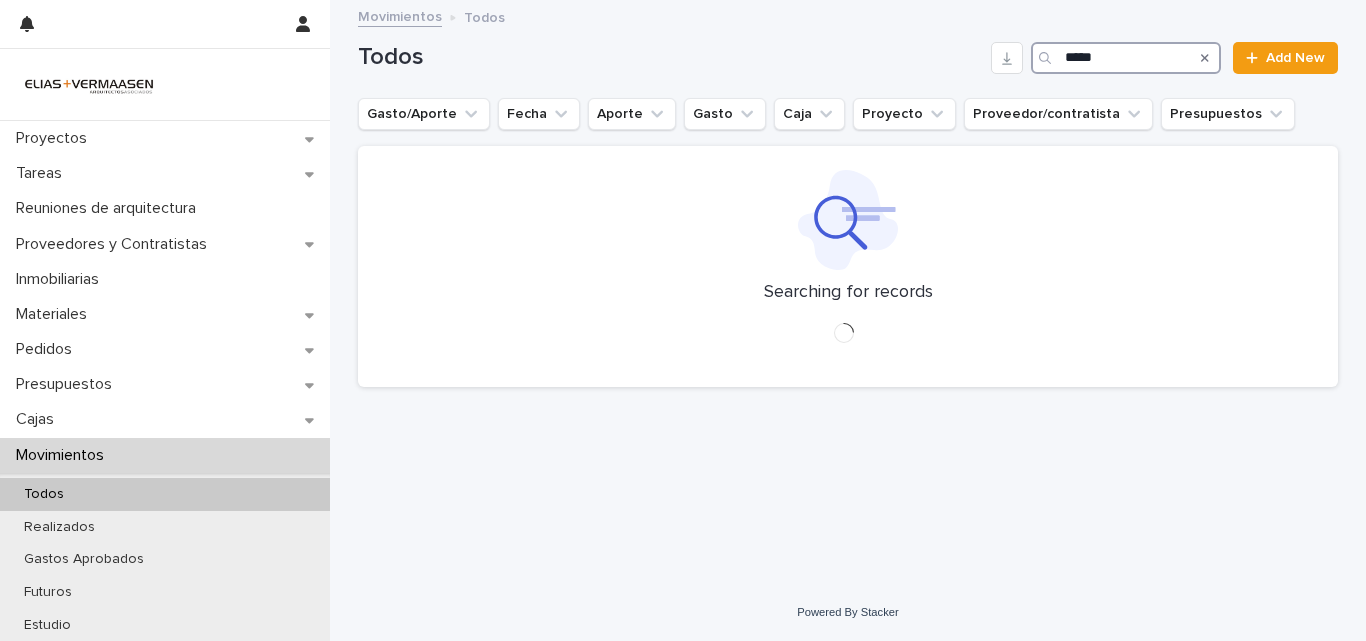 type on "*****" 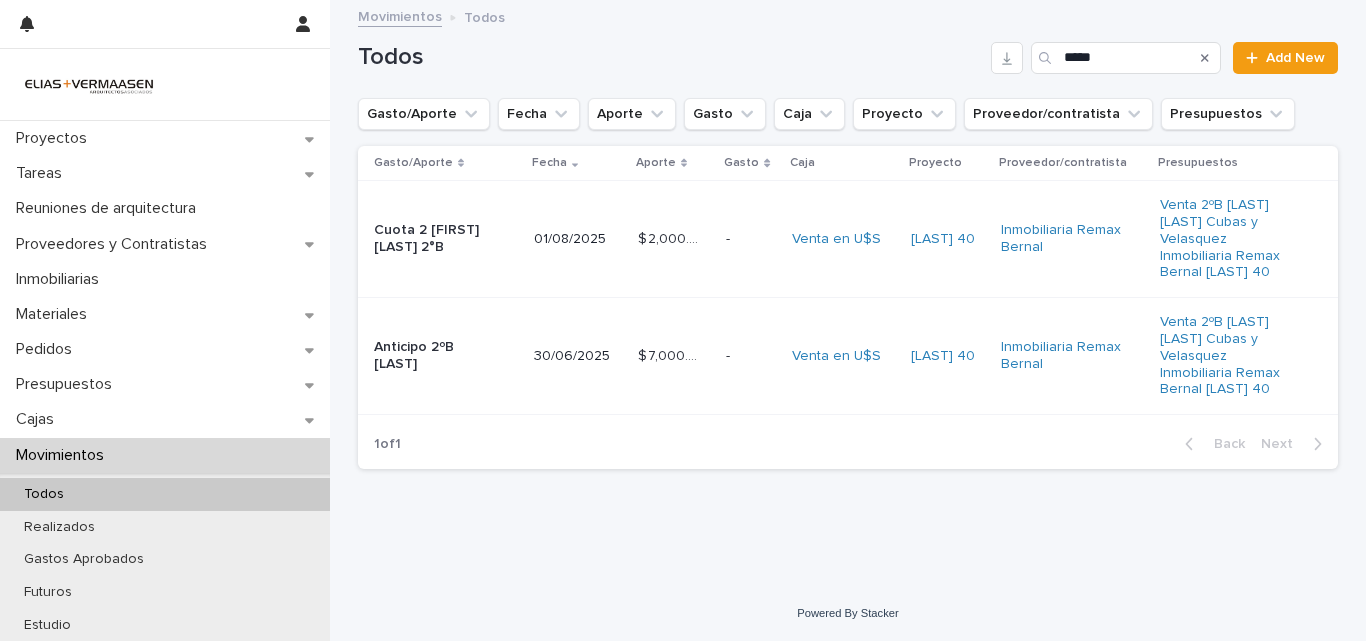 click on "Venta en U$S" at bounding box center (843, 356) 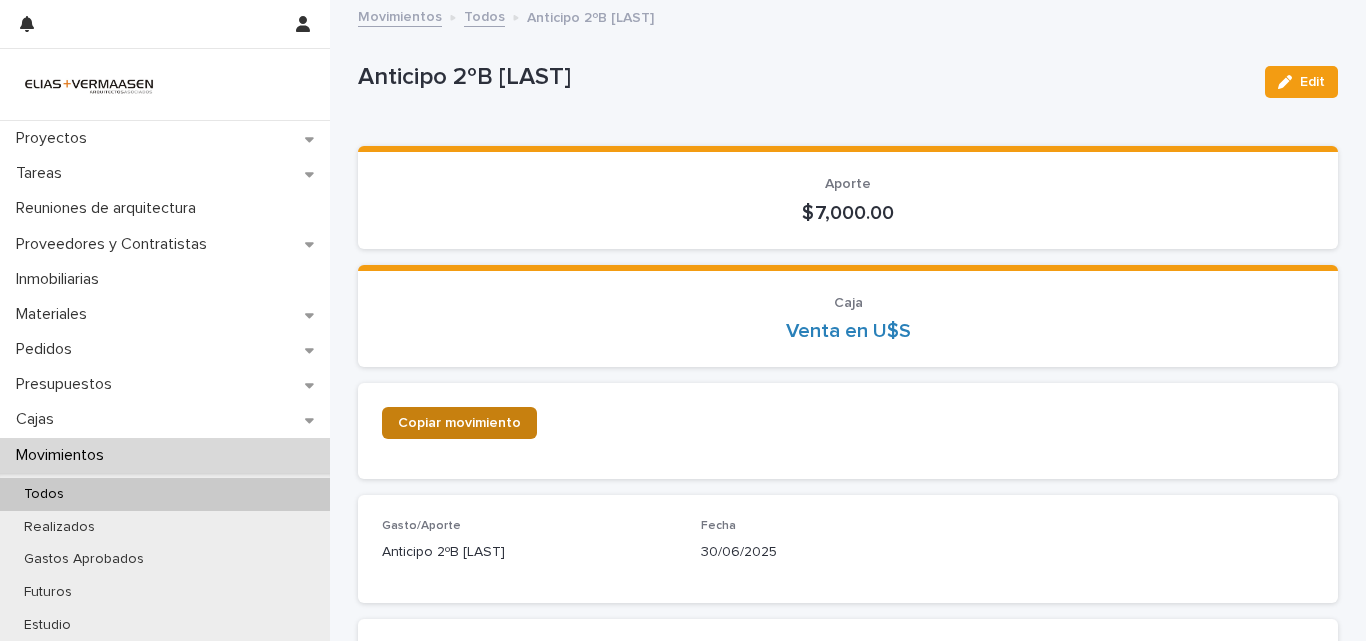 click on "Copiar movimiento" at bounding box center [459, 423] 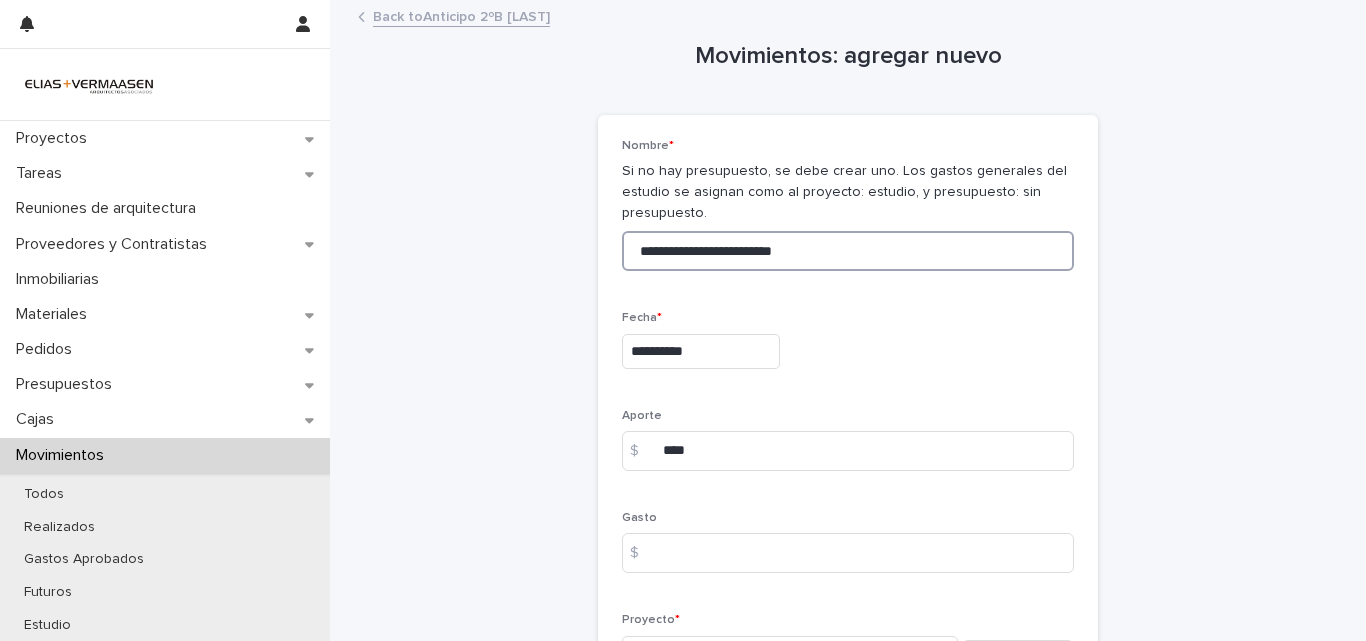click on "**********" at bounding box center (848, 251) 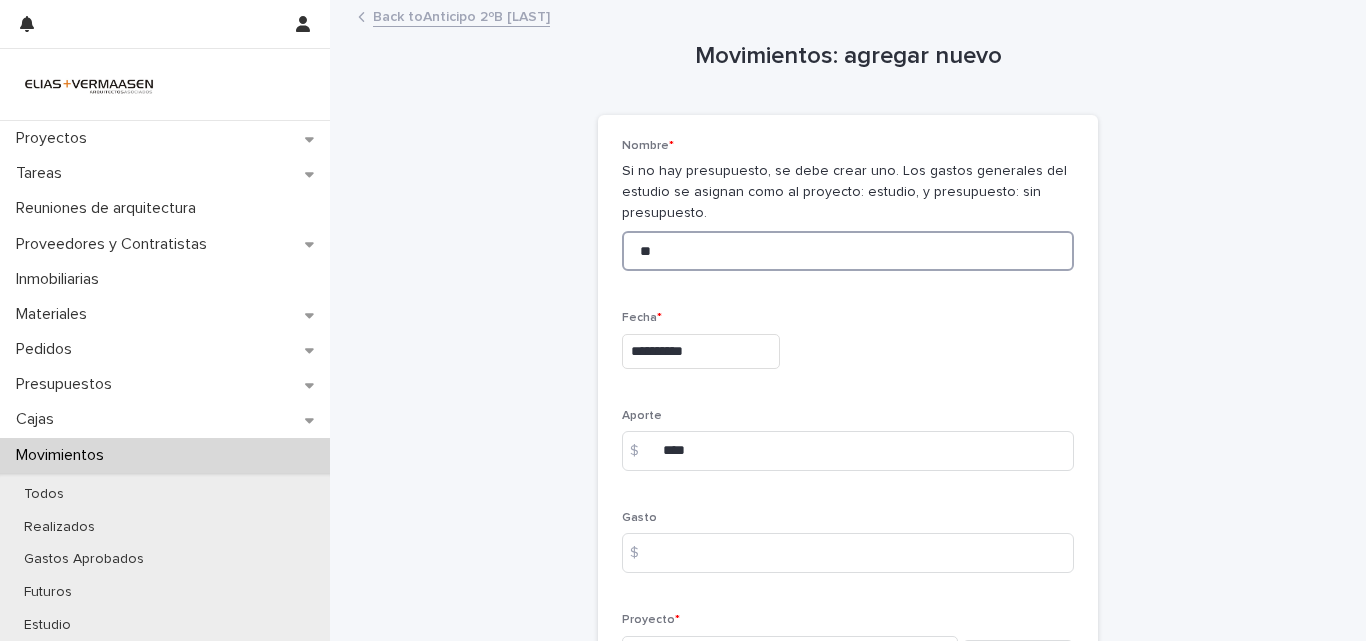 type on "*" 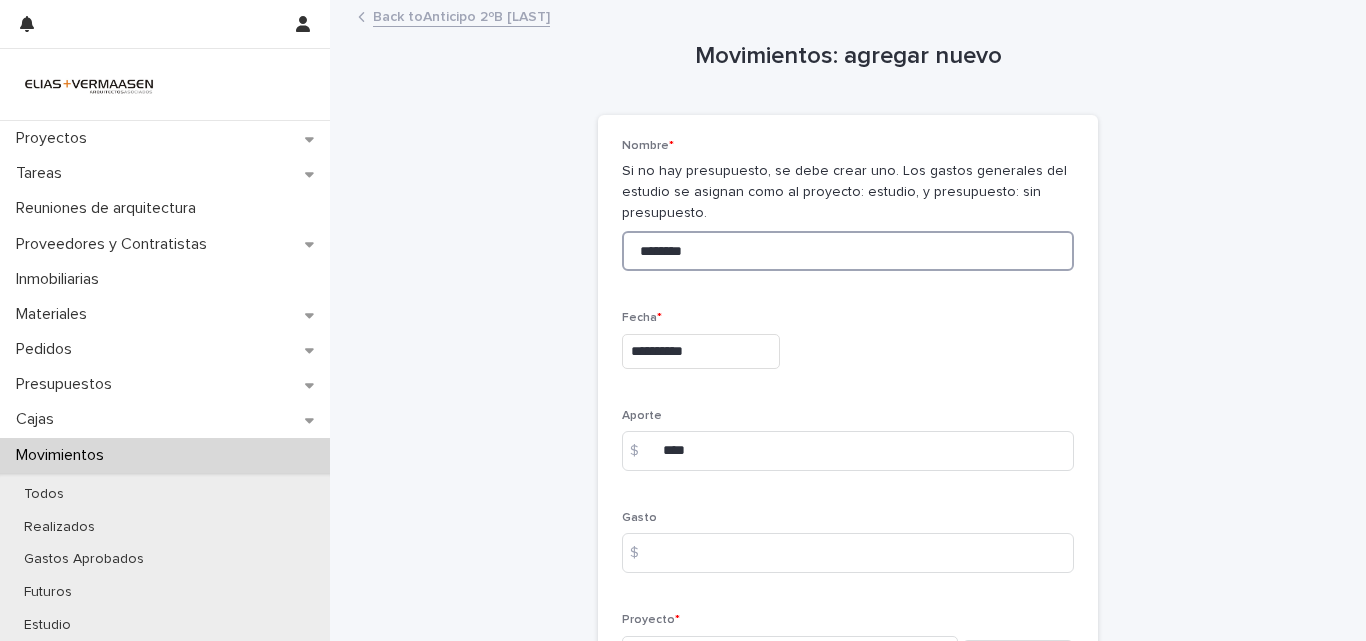 type on "*******" 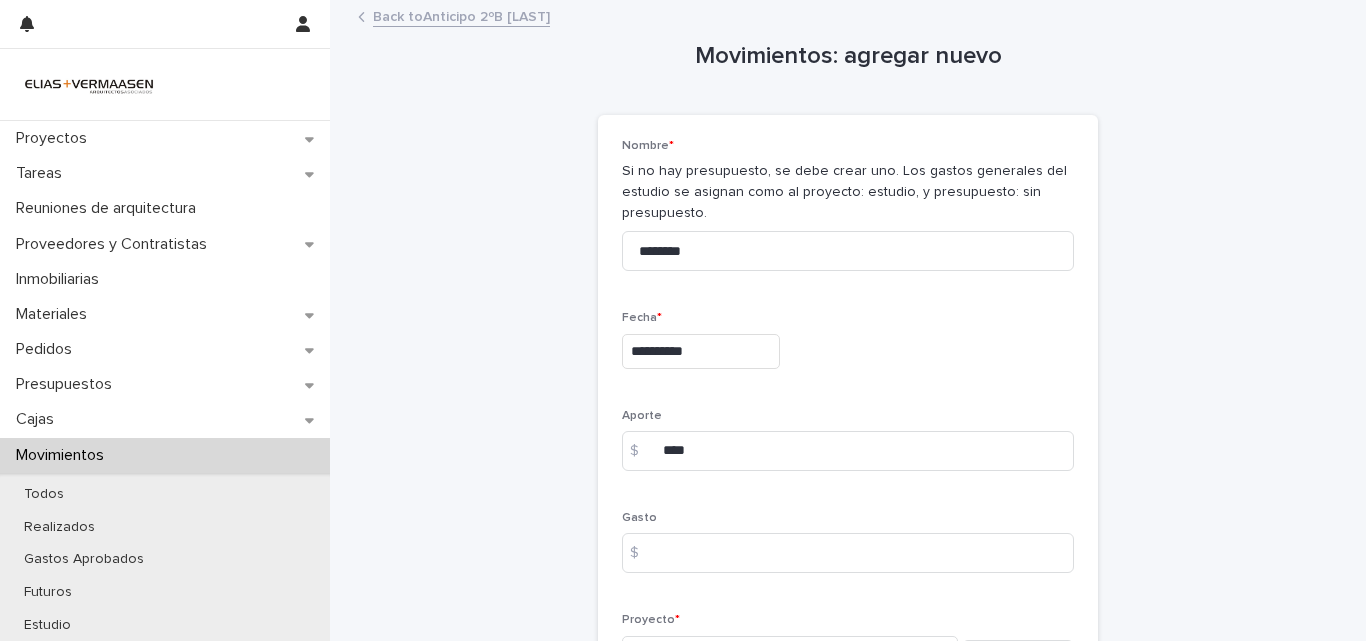 click on "**********" at bounding box center [701, 351] 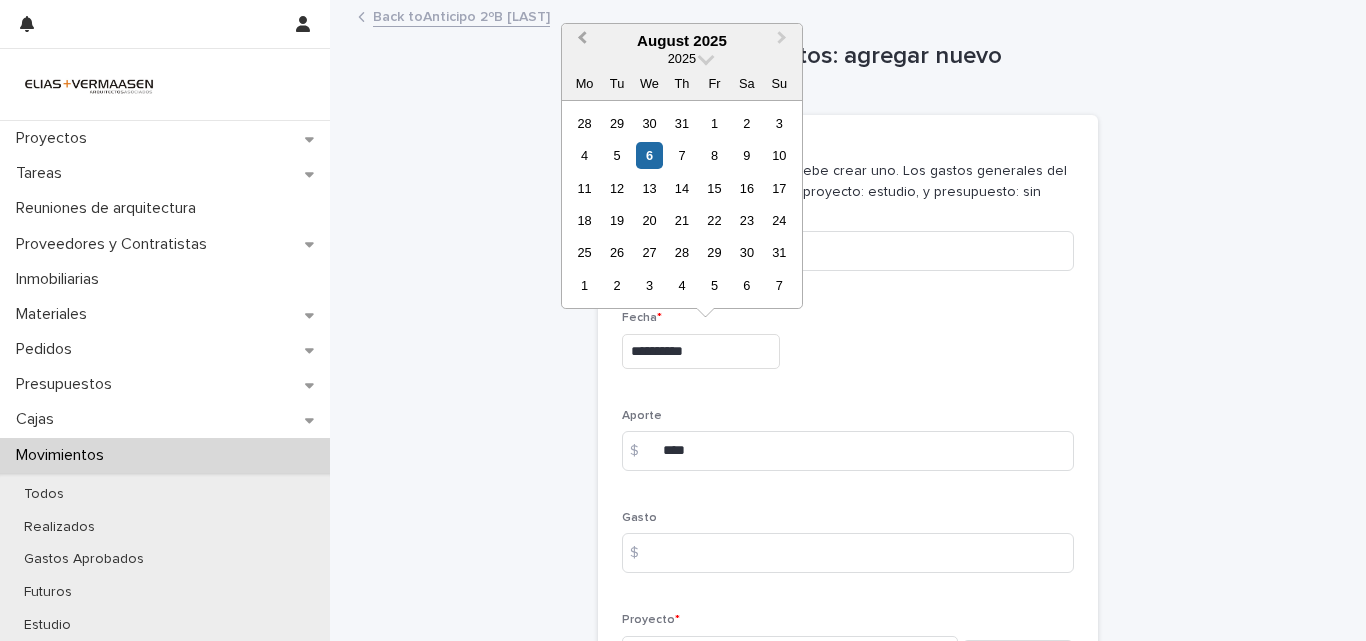 click on "Previous Month" at bounding box center (580, 42) 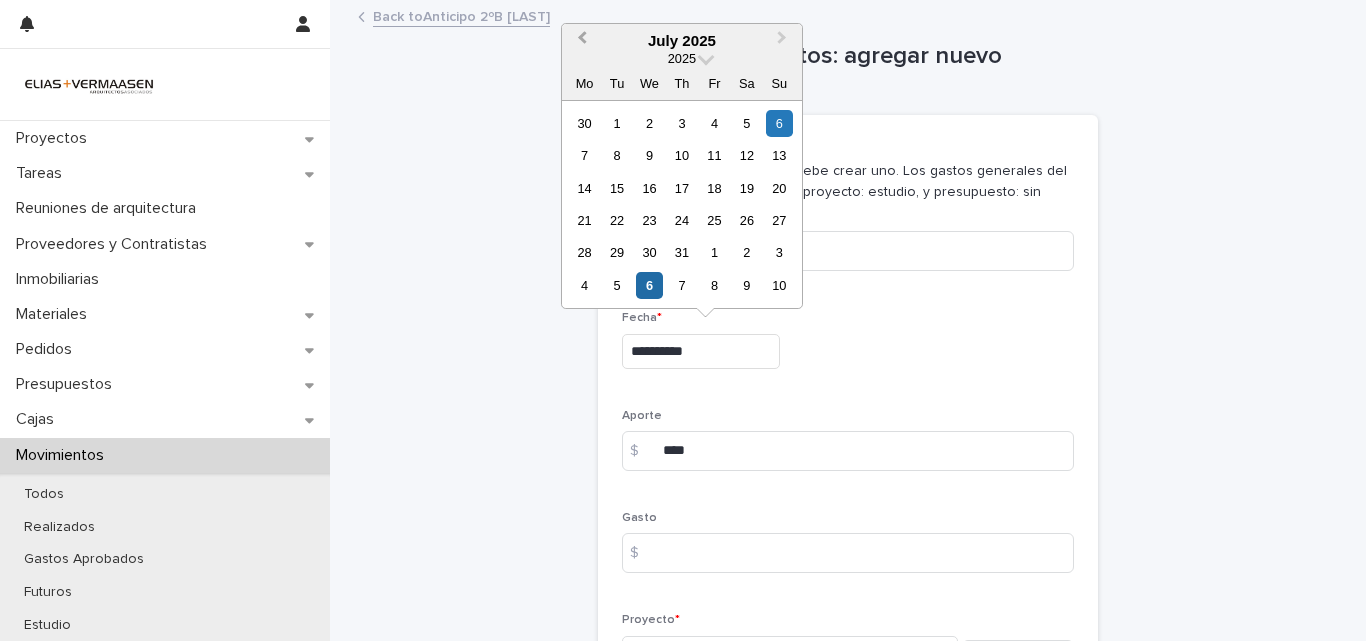click on "Previous Month" at bounding box center (580, 42) 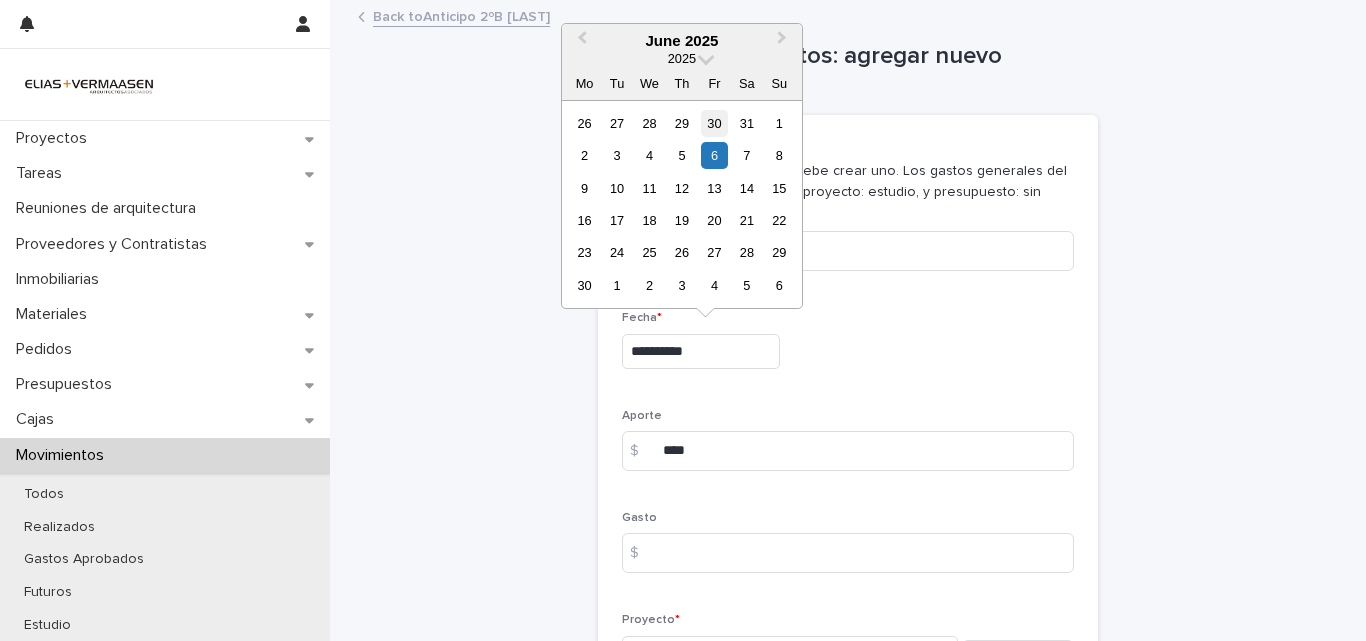 click on "30" at bounding box center (714, 123) 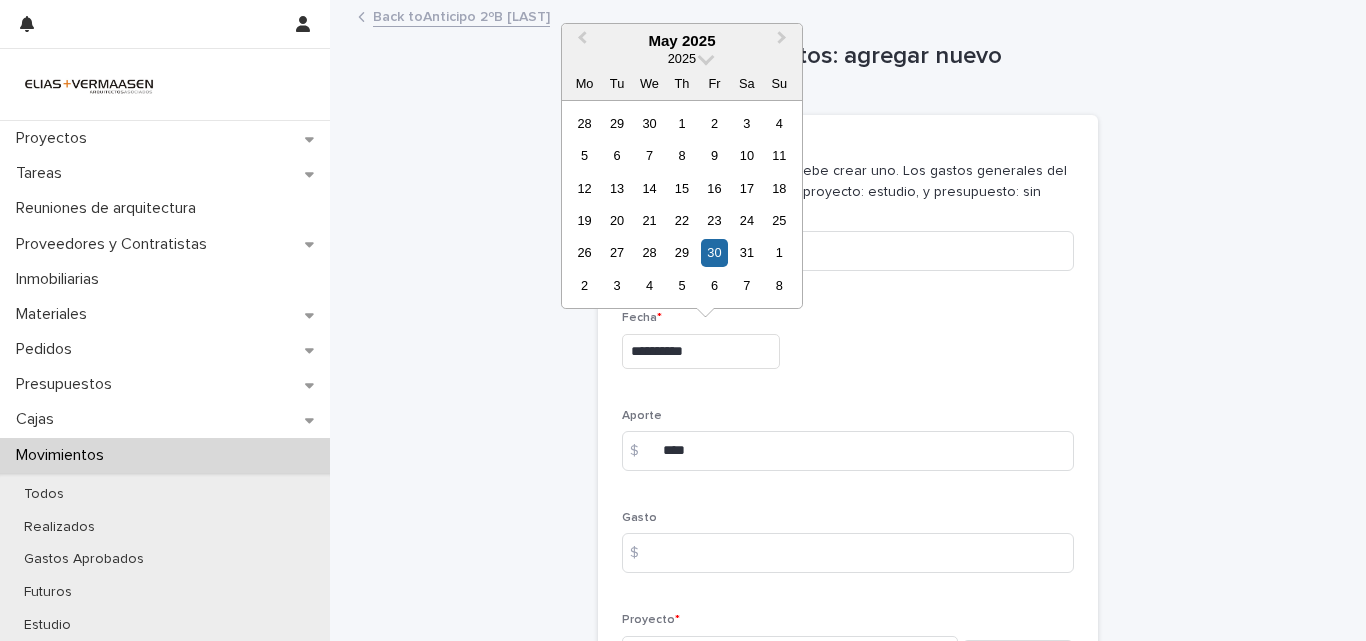 click on "**********" at bounding box center [701, 351] 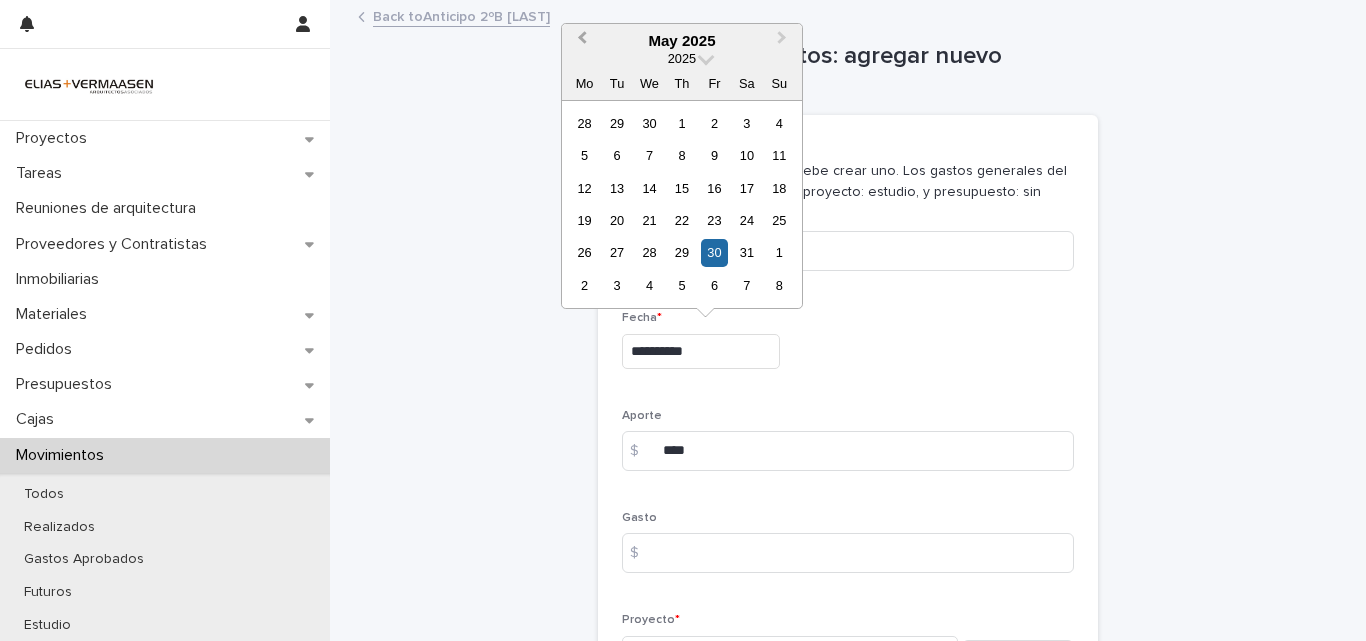 click on "Previous Month" at bounding box center (582, 40) 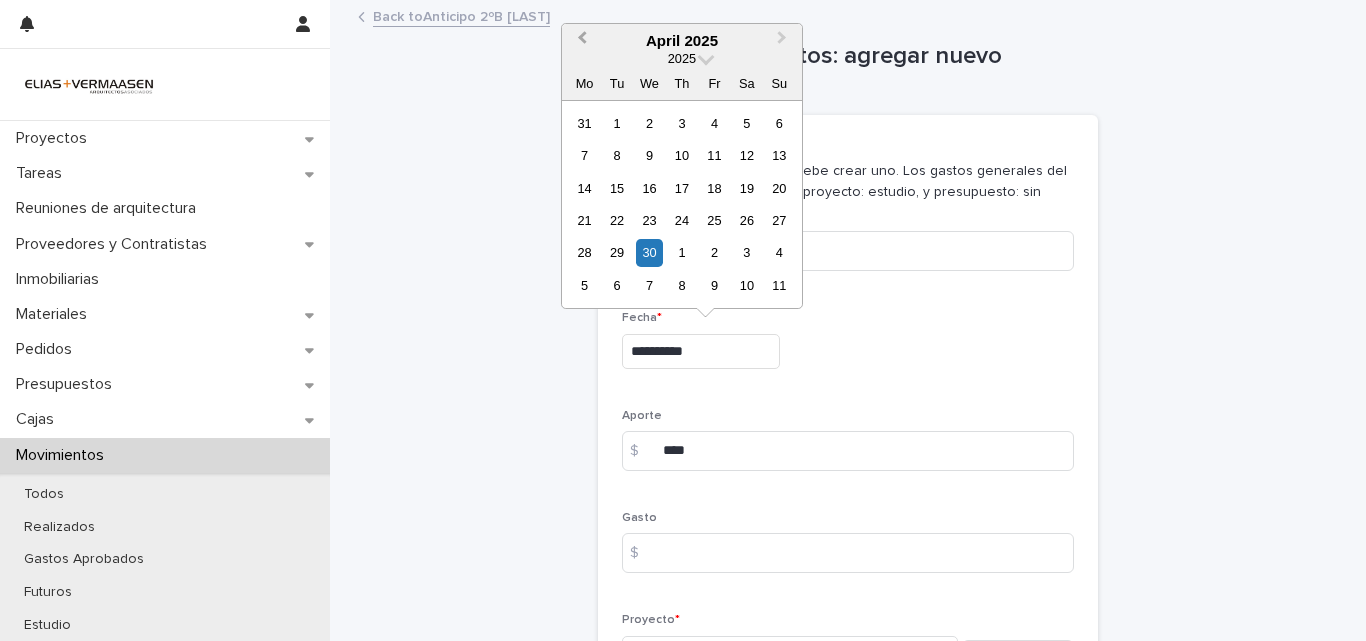 click on "Previous Month" at bounding box center [582, 40] 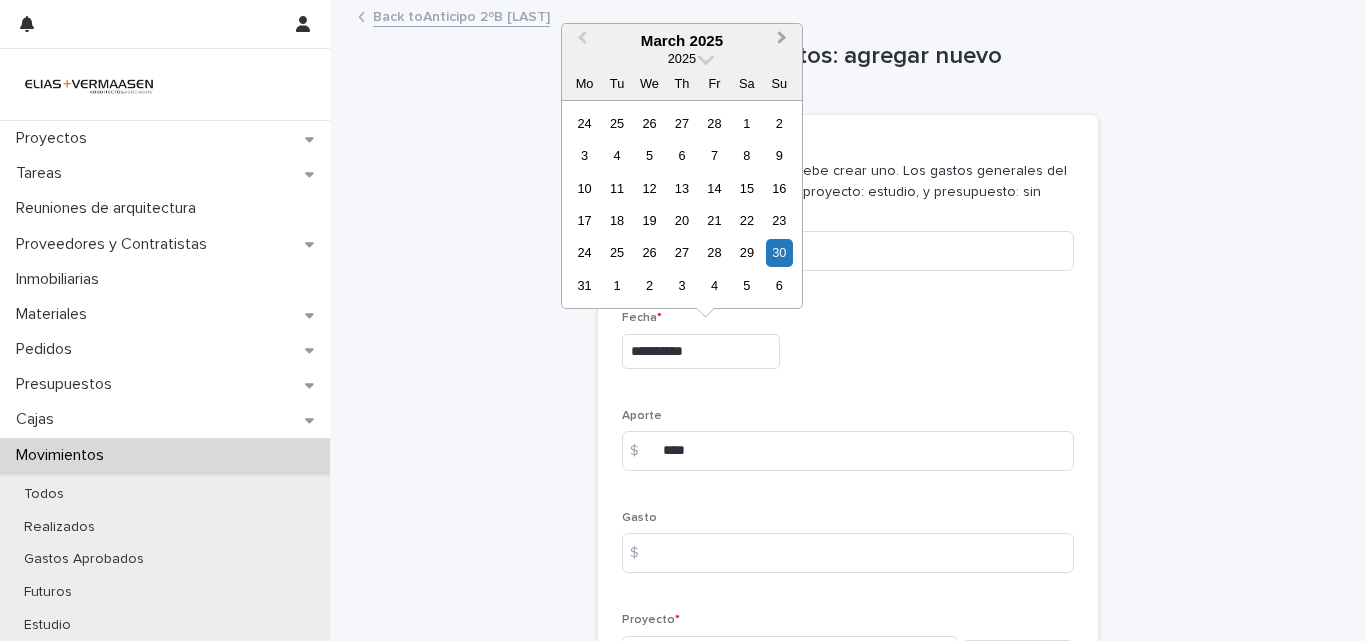 click on "Next Month" at bounding box center [782, 40] 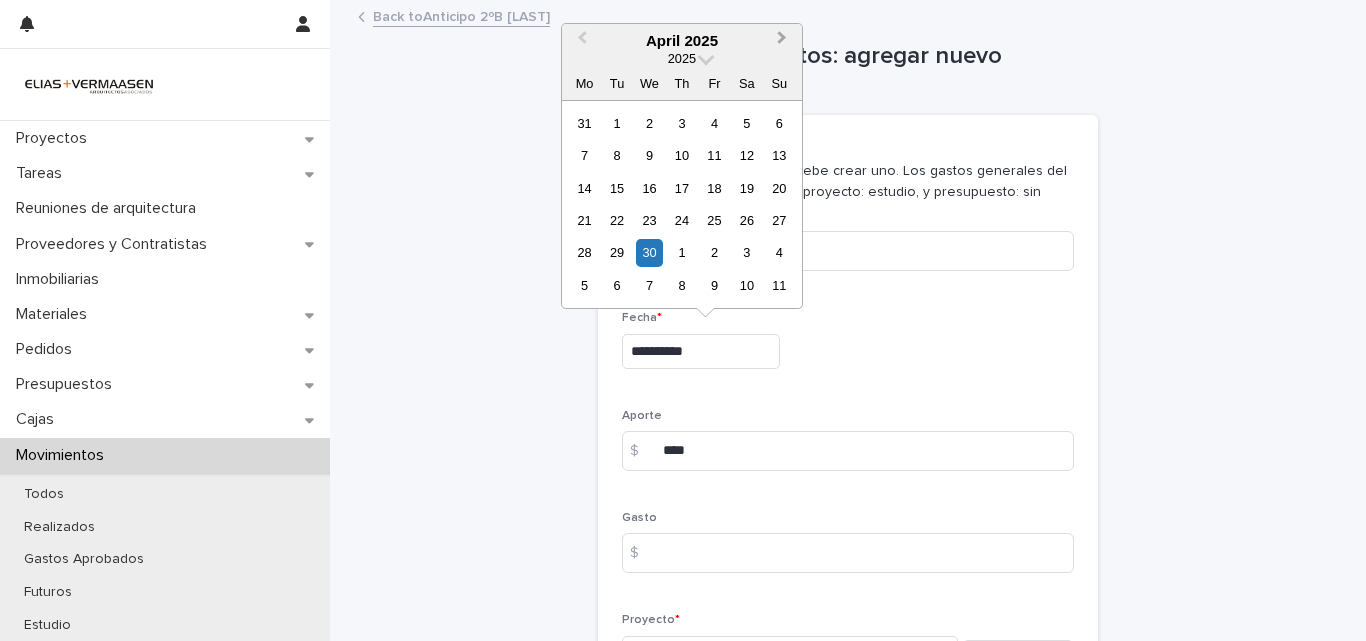 click on "Next Month" at bounding box center [782, 40] 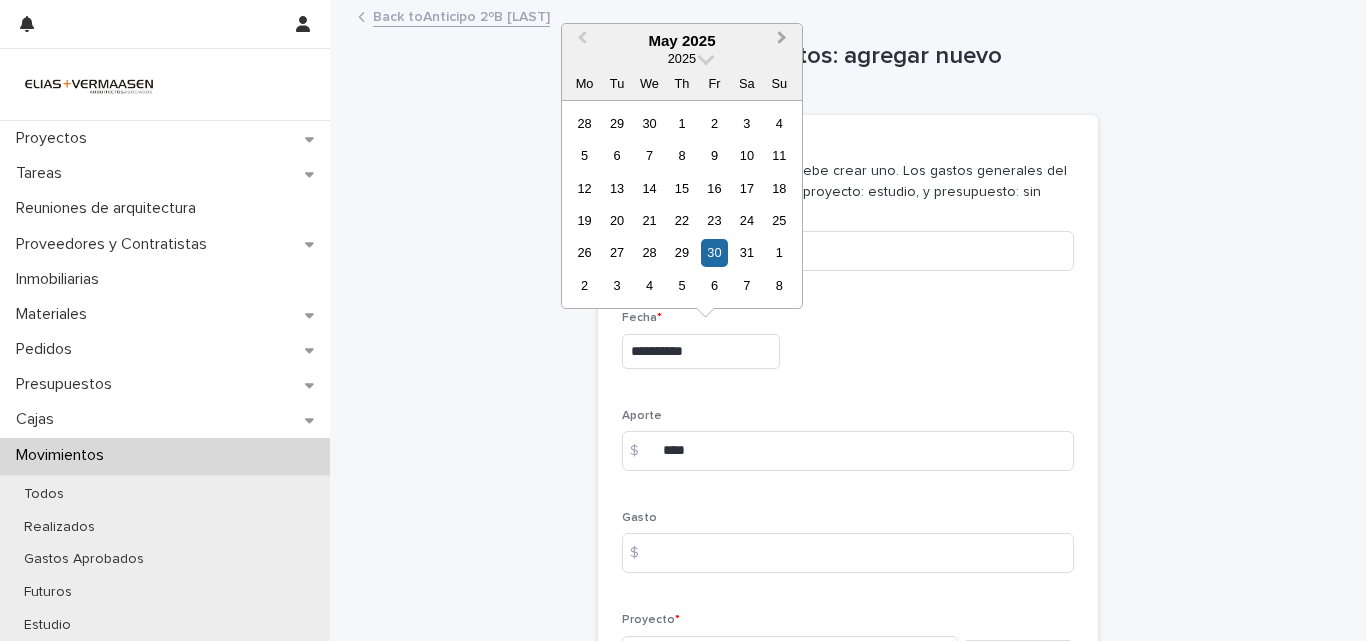 click on "Next Month" at bounding box center (782, 40) 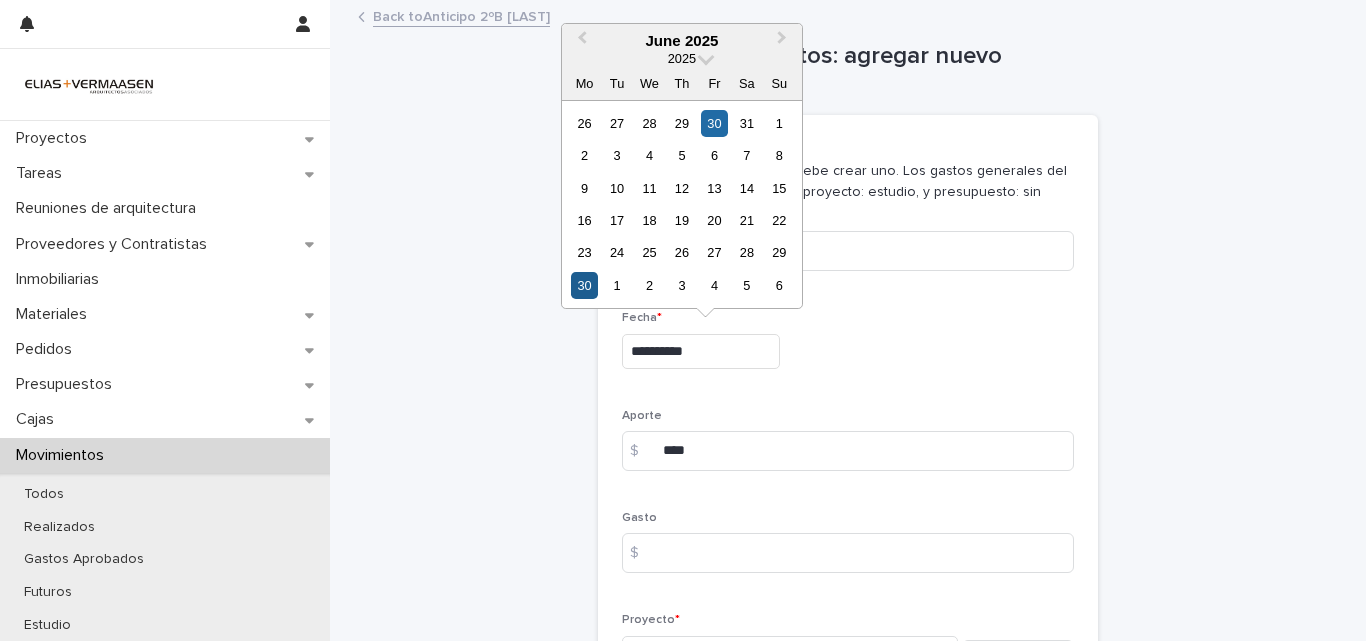 click on "30" at bounding box center (584, 285) 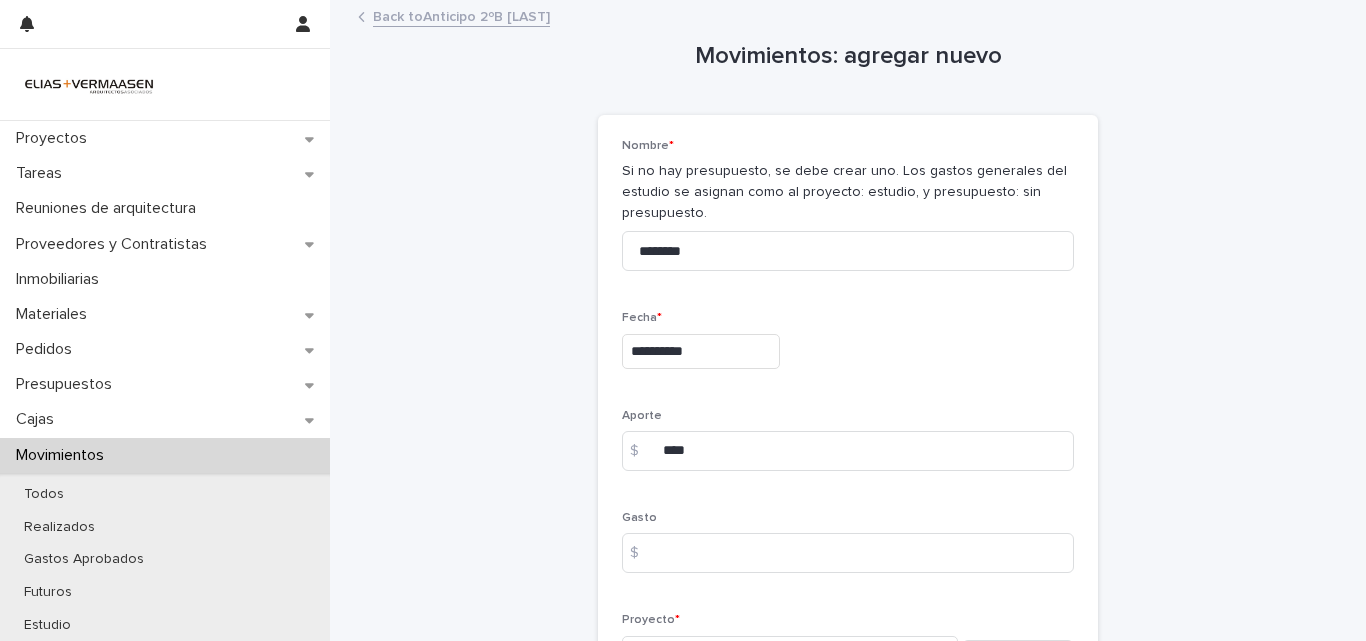 type on "**********" 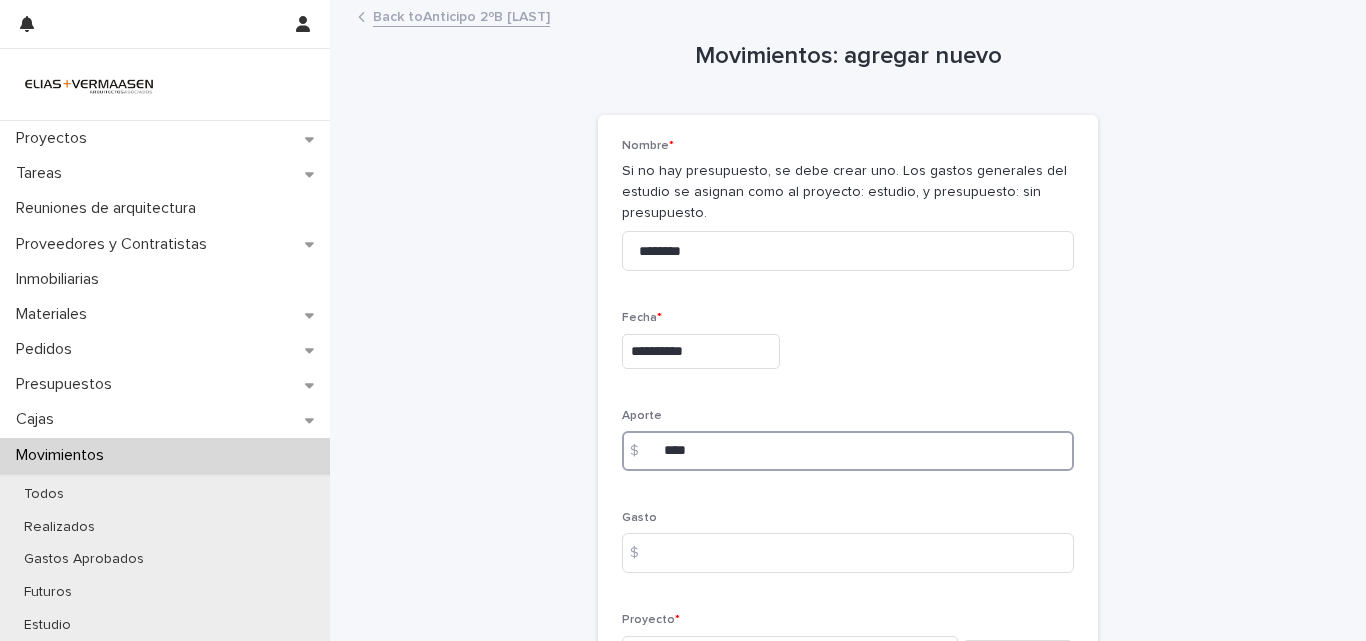click on "****" at bounding box center [848, 451] 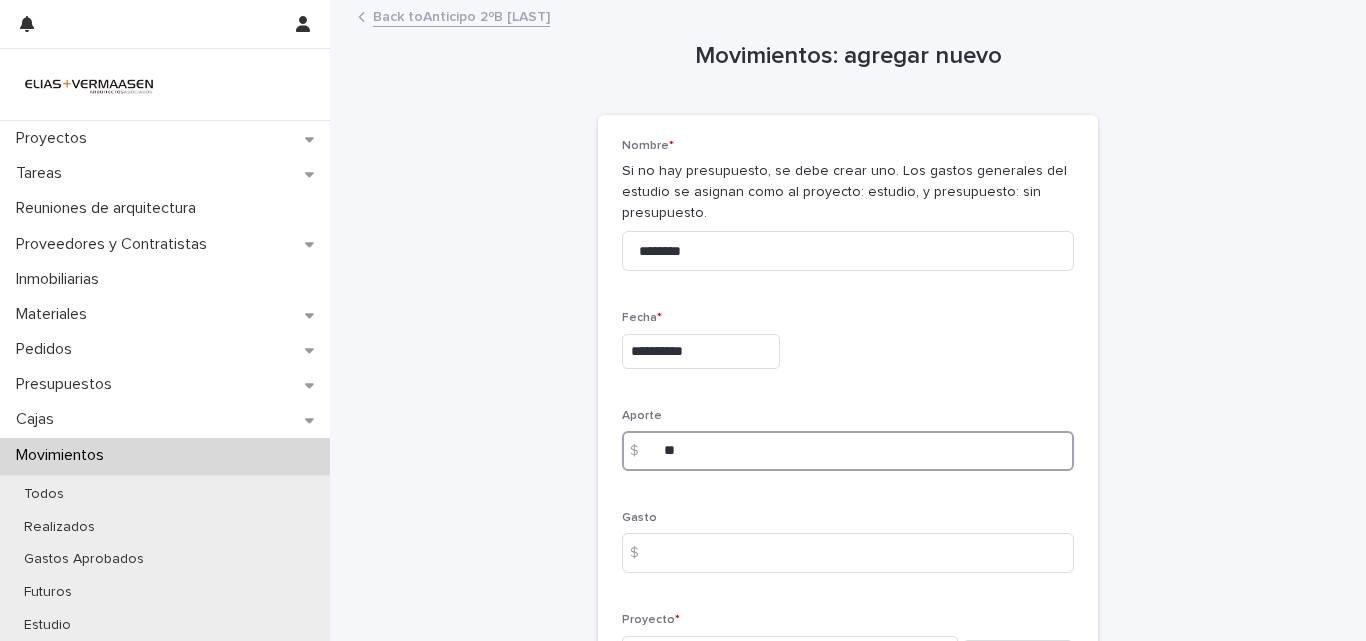type on "*" 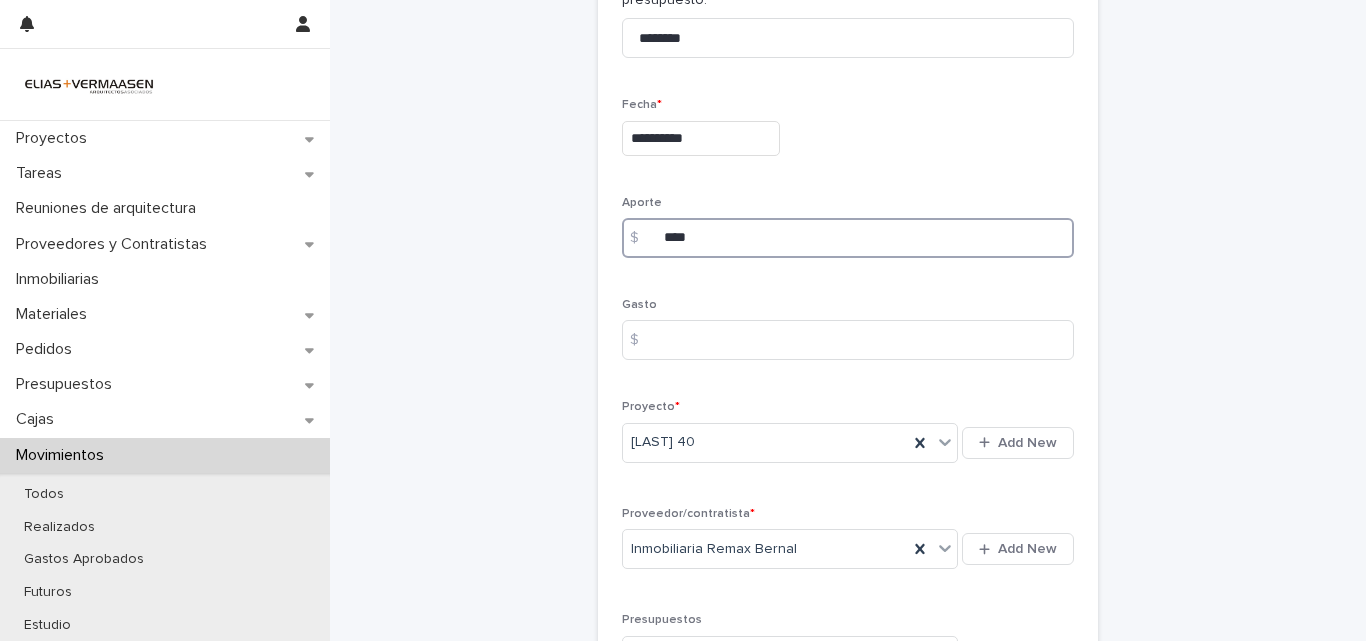 scroll, scrollTop: 386, scrollLeft: 0, axis: vertical 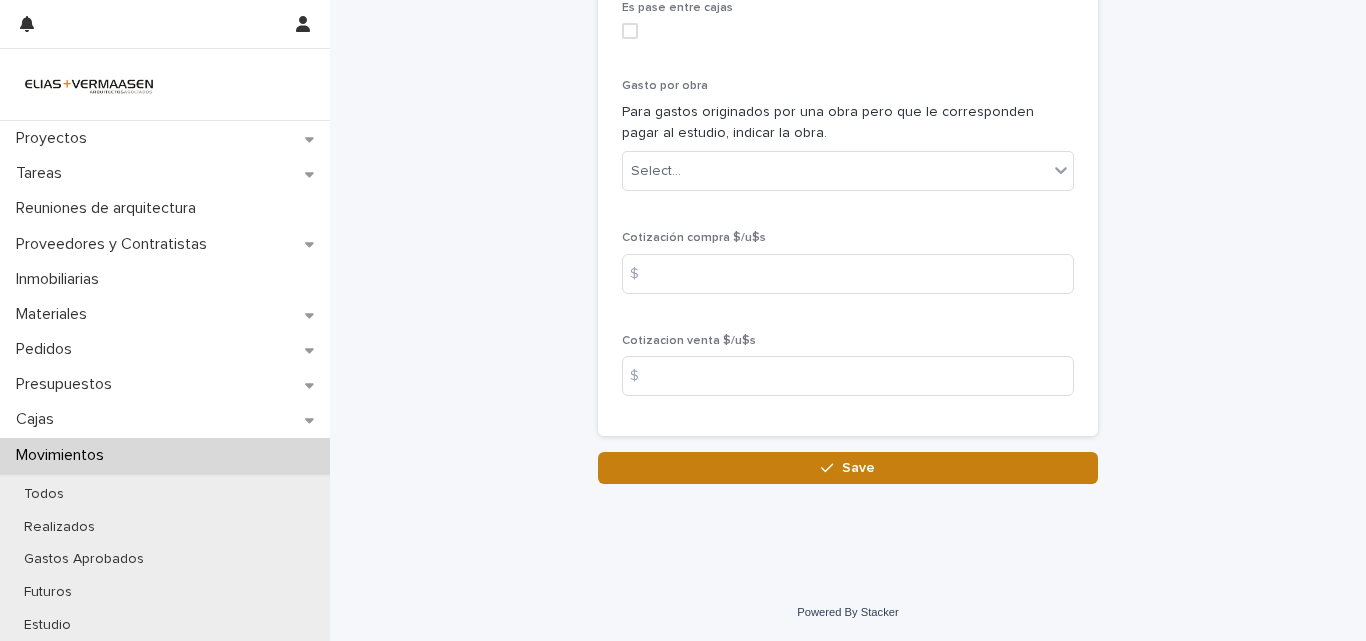 type on "****" 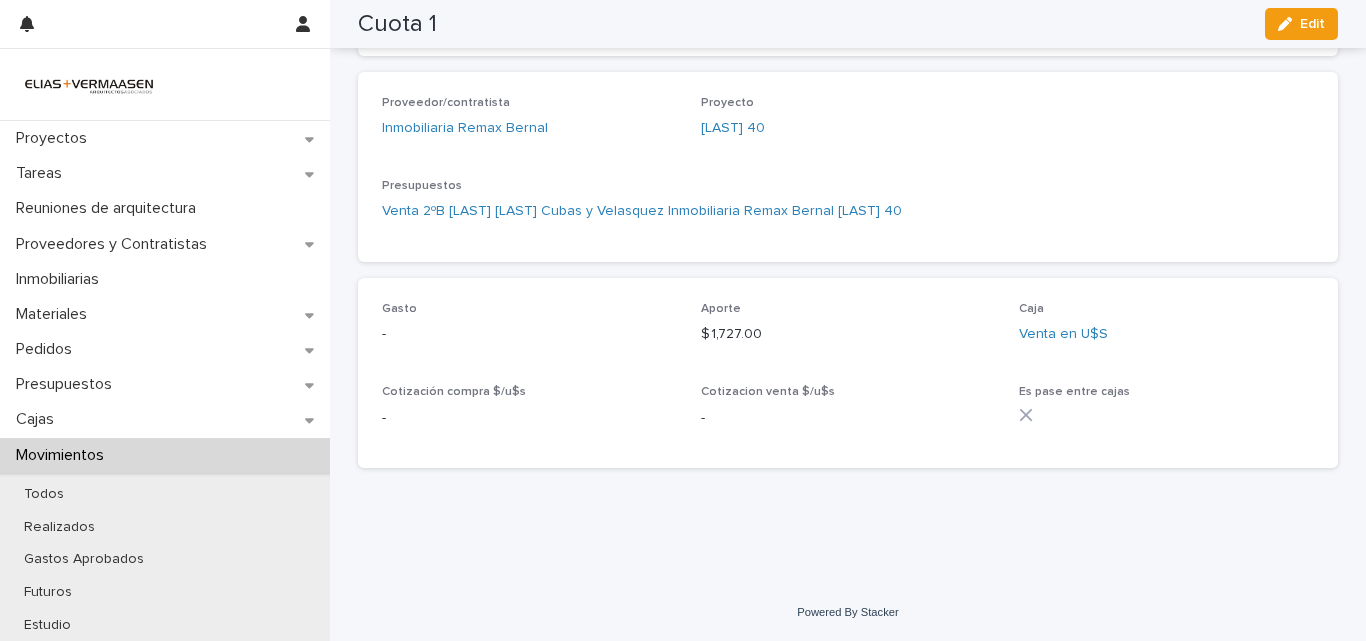 scroll, scrollTop: 547, scrollLeft: 0, axis: vertical 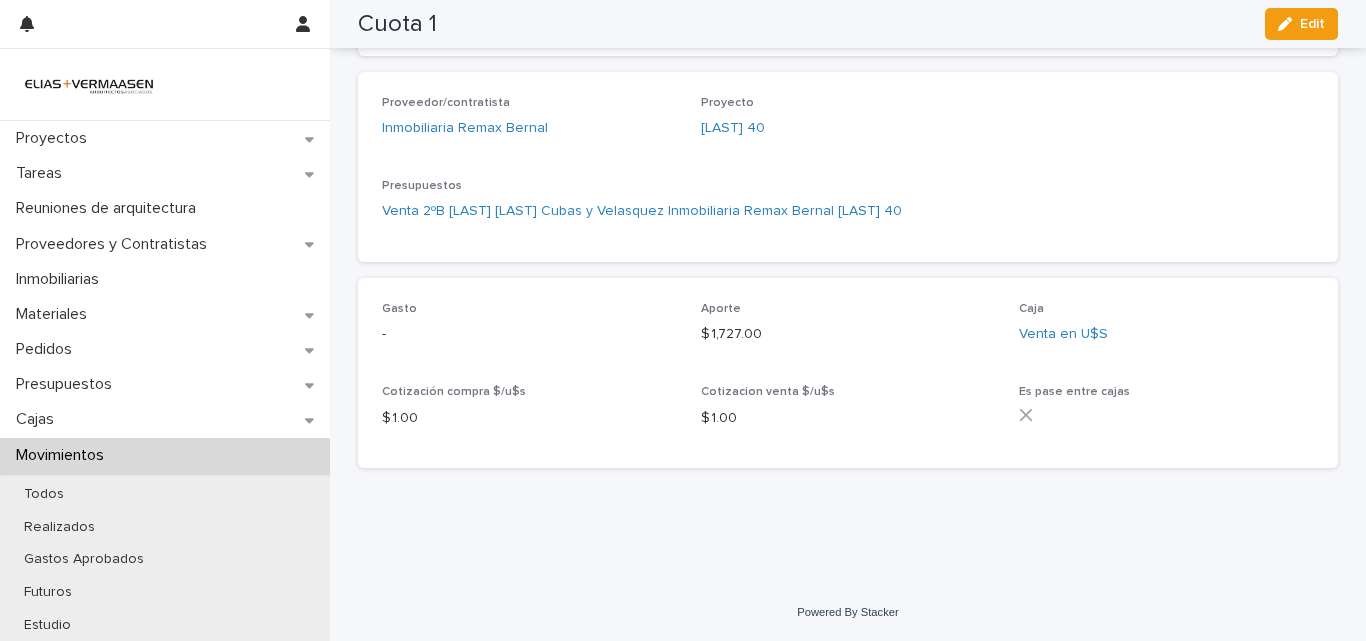 click on "Movimientos" at bounding box center (64, 455) 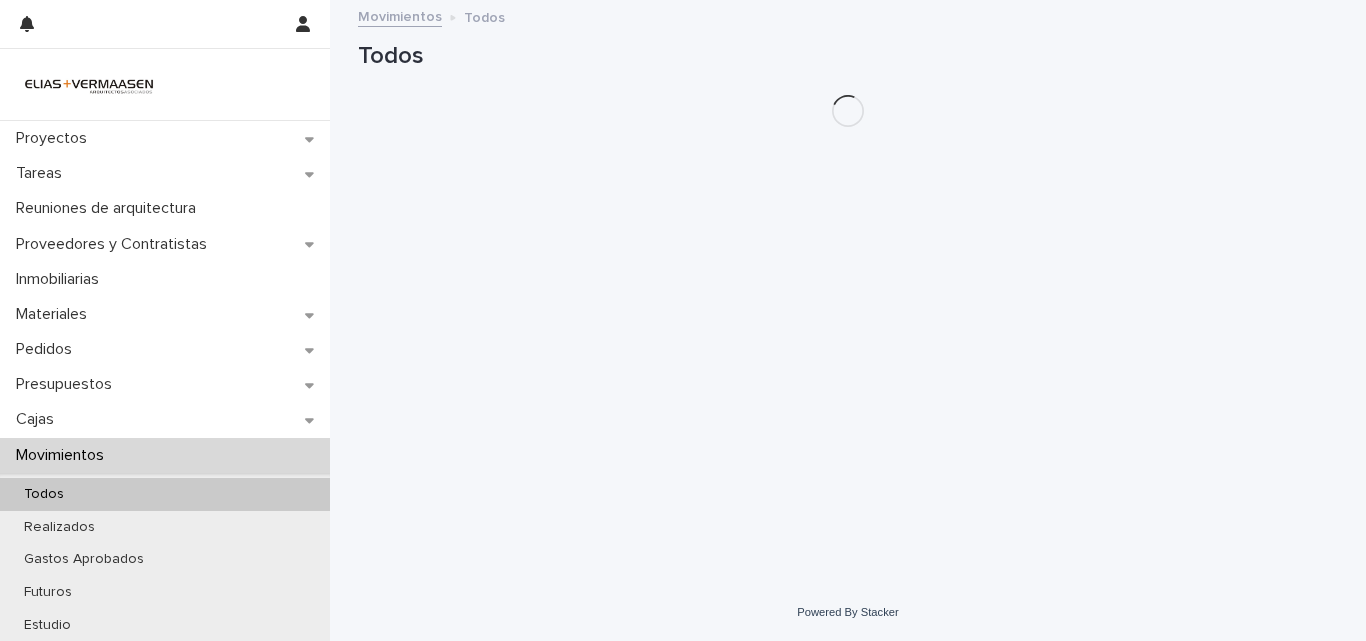 scroll, scrollTop: 0, scrollLeft: 0, axis: both 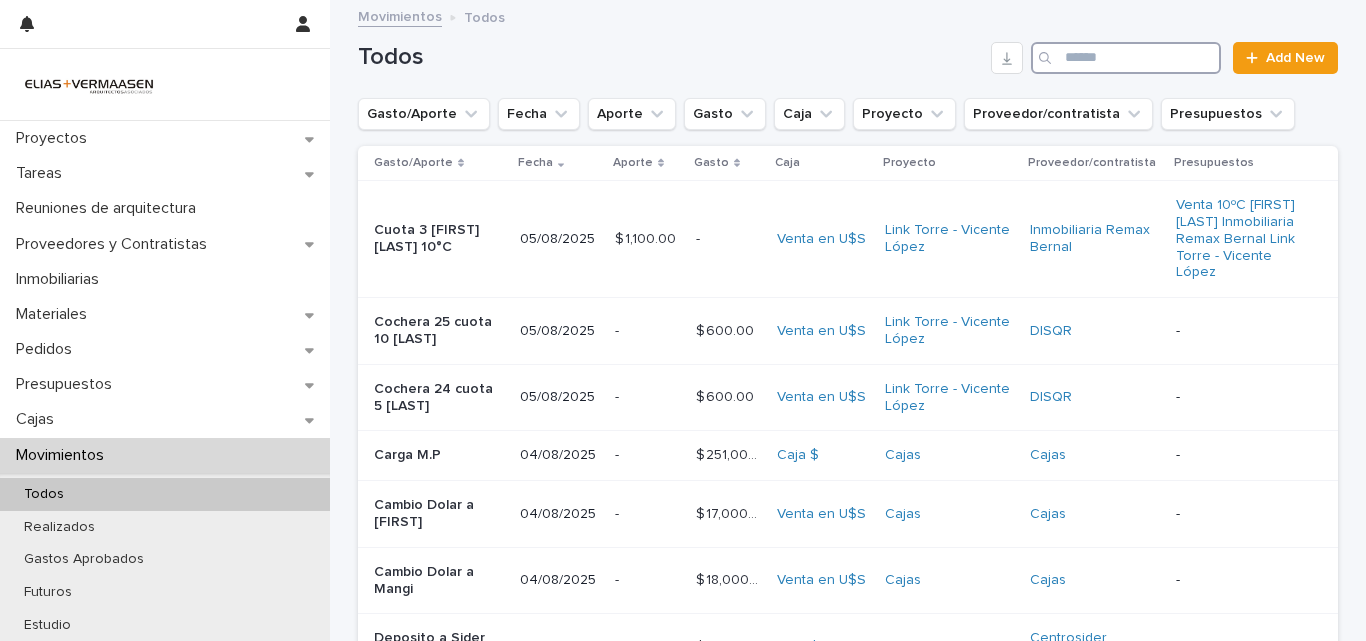 click at bounding box center [1126, 58] 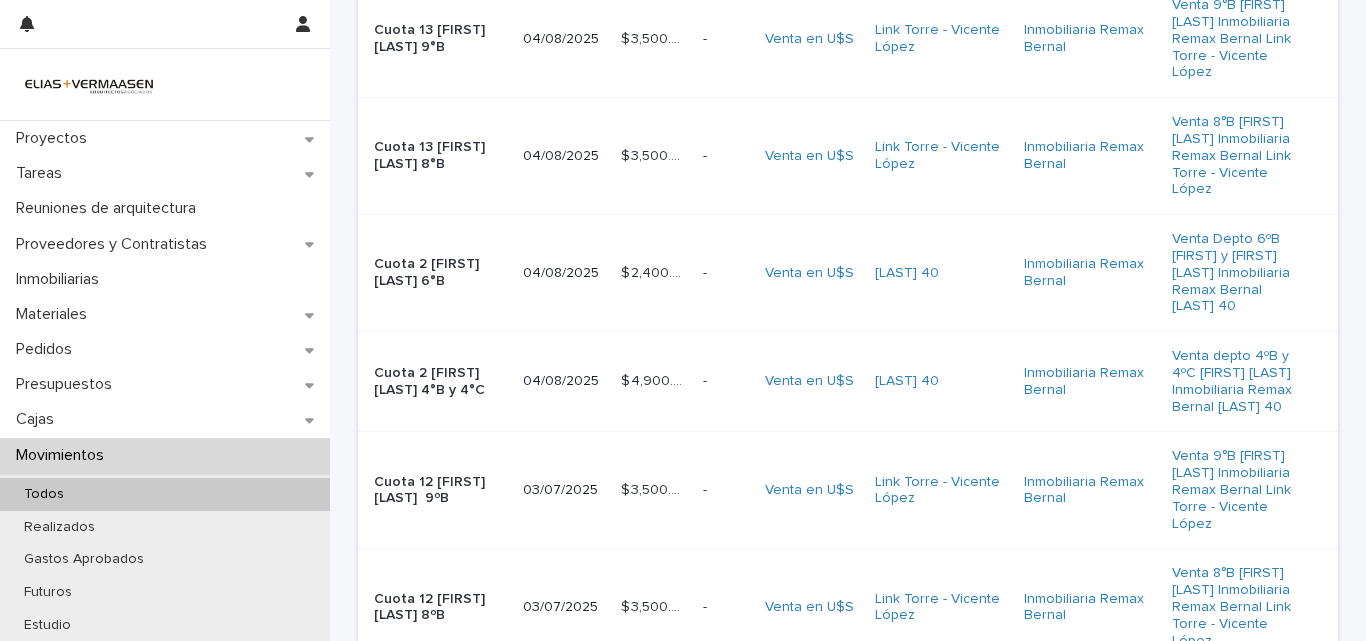 scroll, scrollTop: 240, scrollLeft: 0, axis: vertical 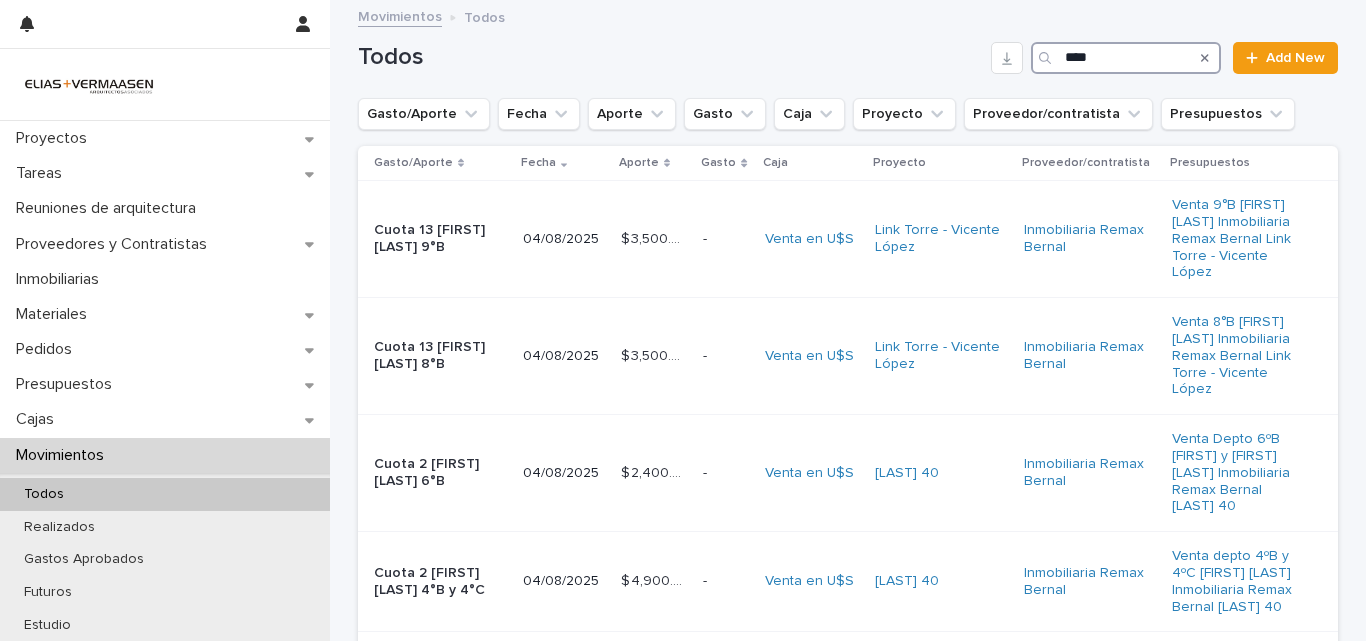 type on "****" 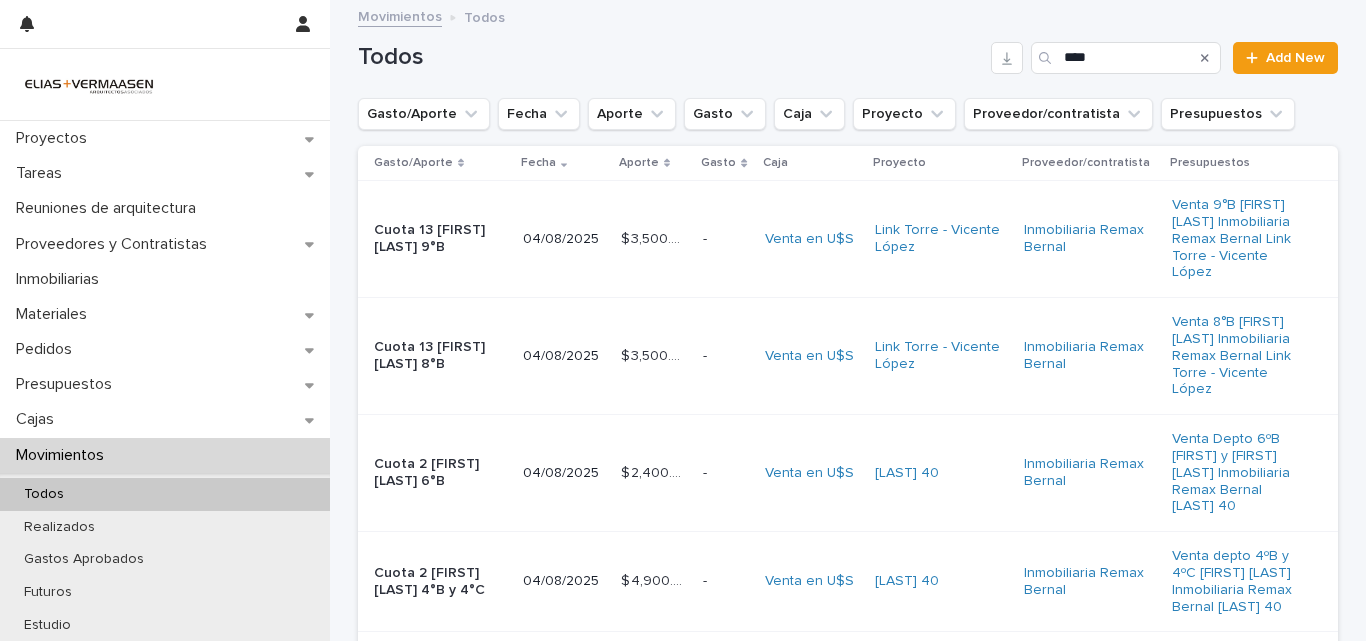 click 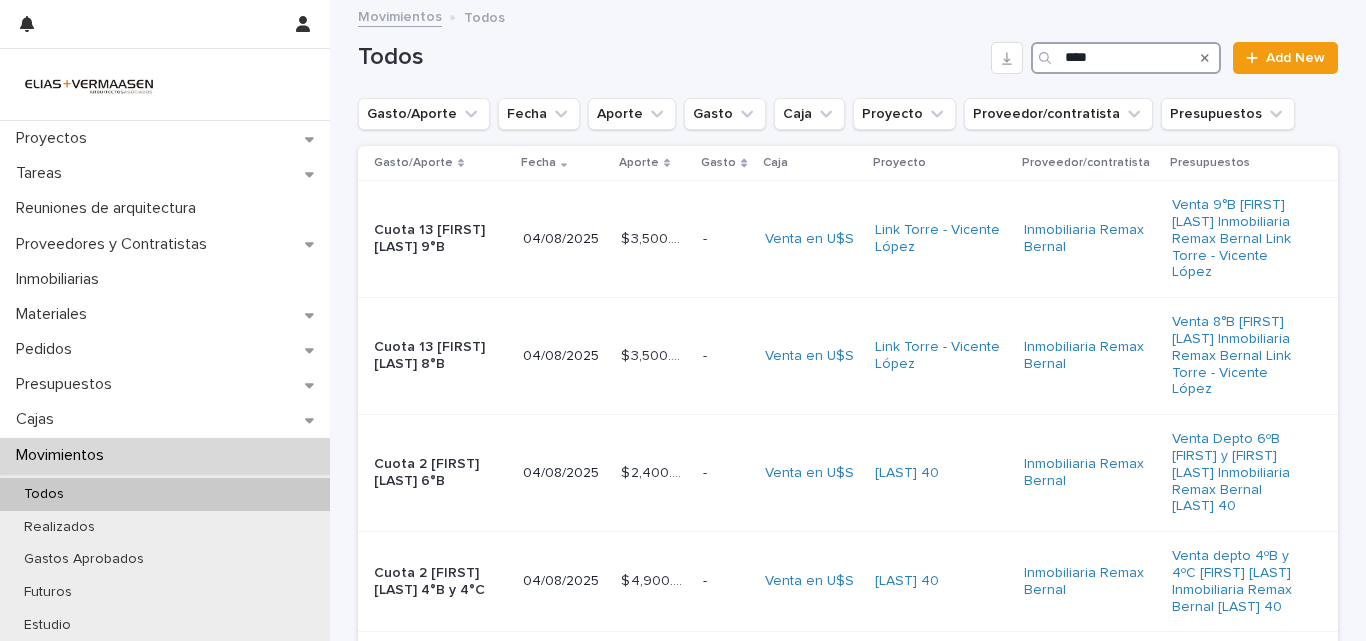 click on "****" at bounding box center [1126, 58] 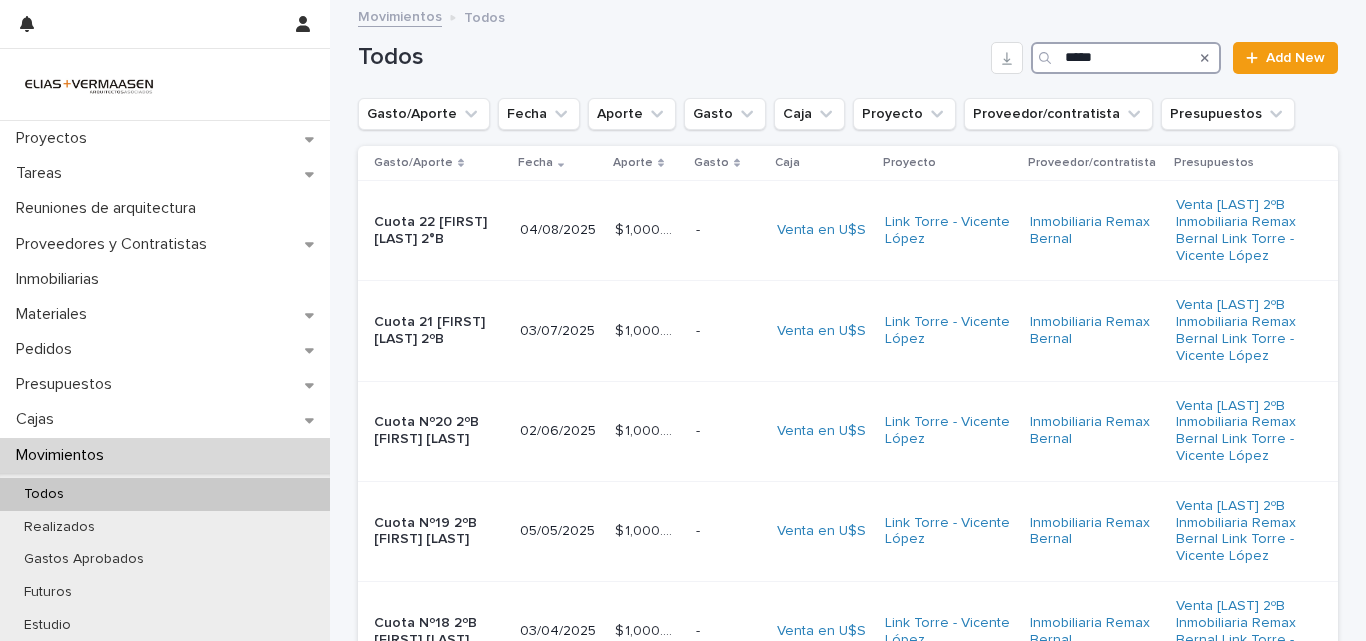 type on "*****" 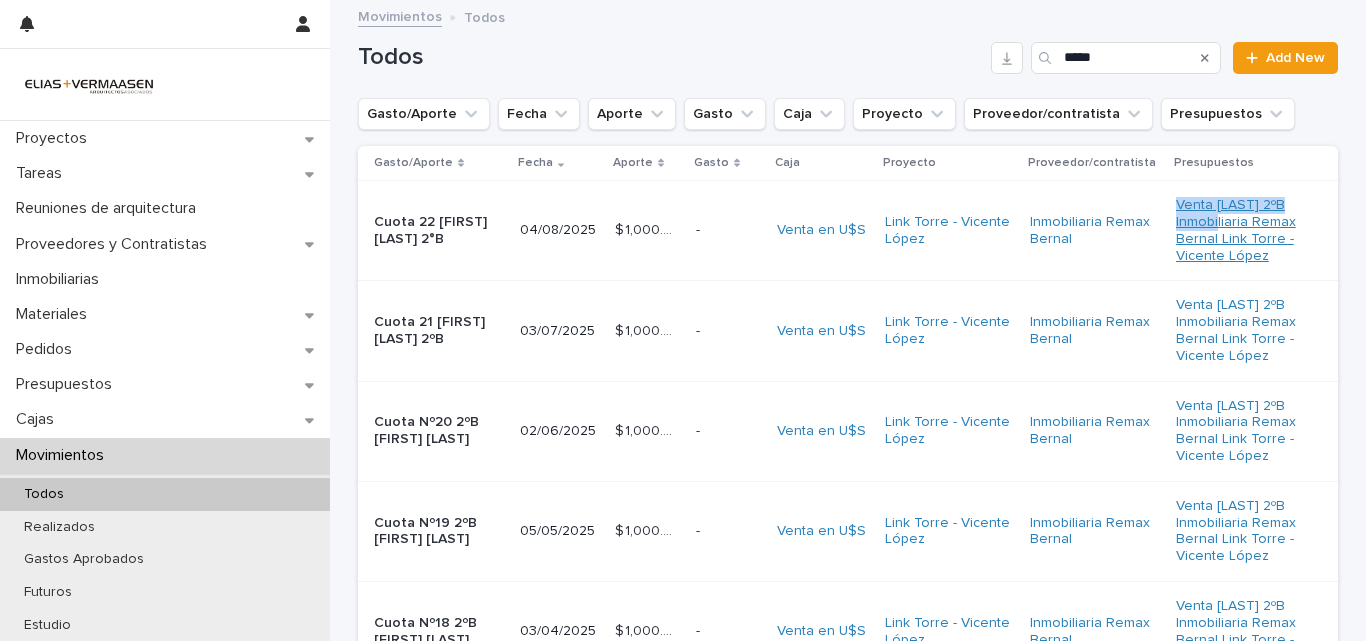 click on "Cuota 22 [FIRST] [LAST] 2°B [DATE] $[PRICE] $[PRICE]  - -  Venta en U$S   Link Torre - Vicente López   Inmobiliaria Remax Bernal   Venta [LAST] 2ºB Inmobiliaria Remax Bernal Link Torre - Vicente López" at bounding box center (848, 231) 